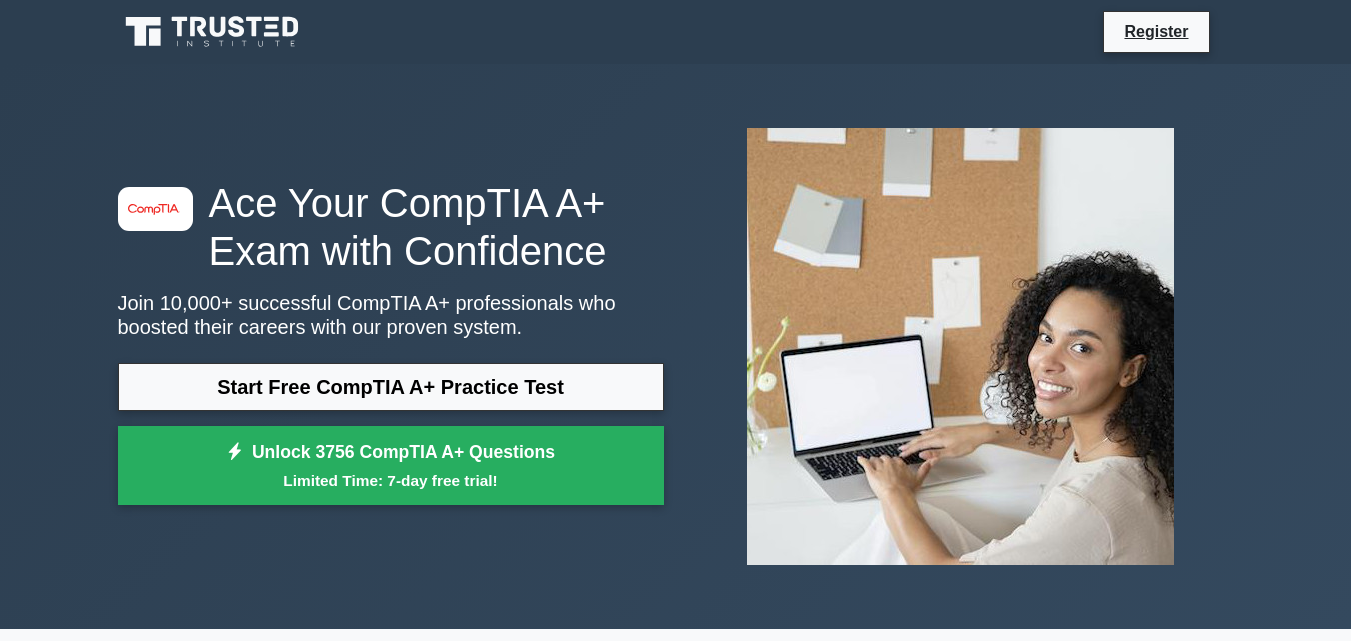 scroll, scrollTop: 0, scrollLeft: 0, axis: both 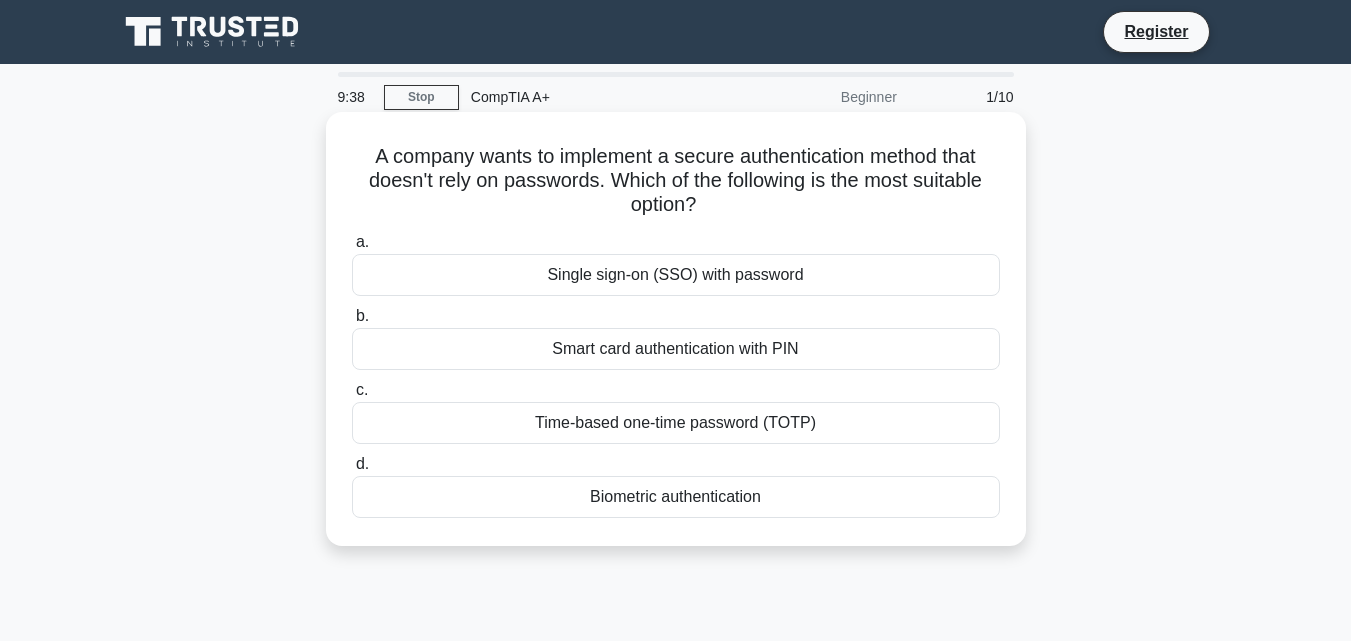 click on "Biometric authentication" at bounding box center [676, 497] 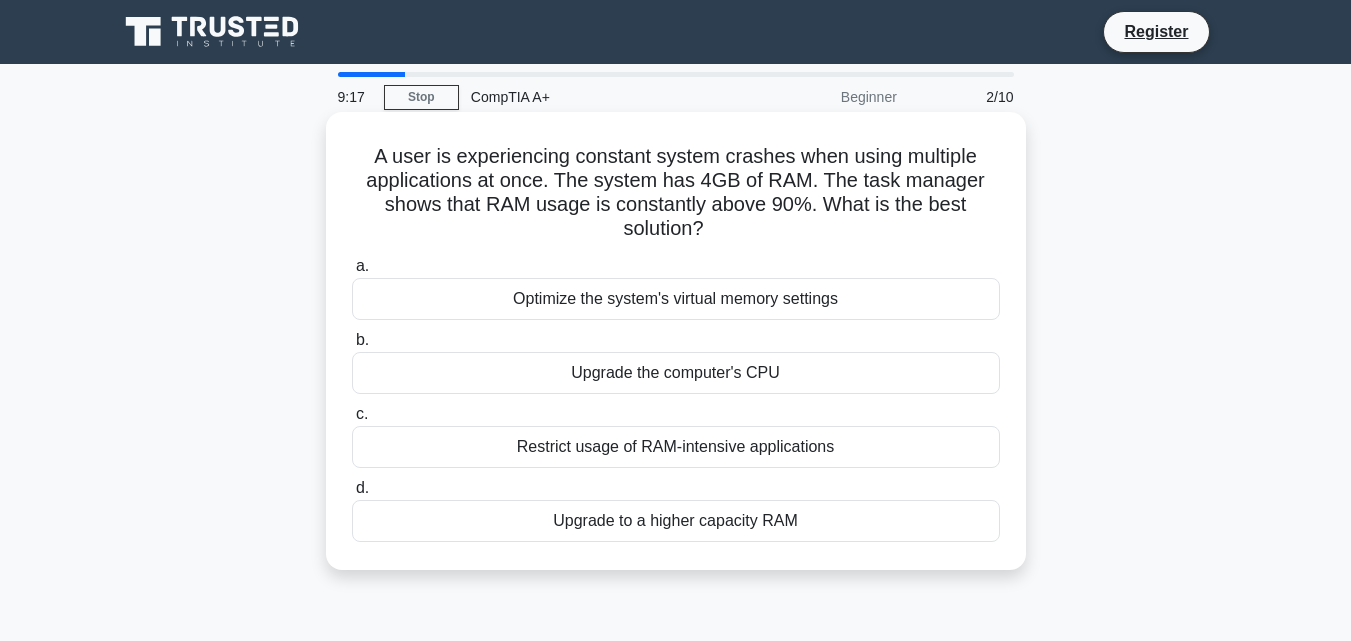 click on "Upgrade to a higher capacity RAM" at bounding box center [676, 521] 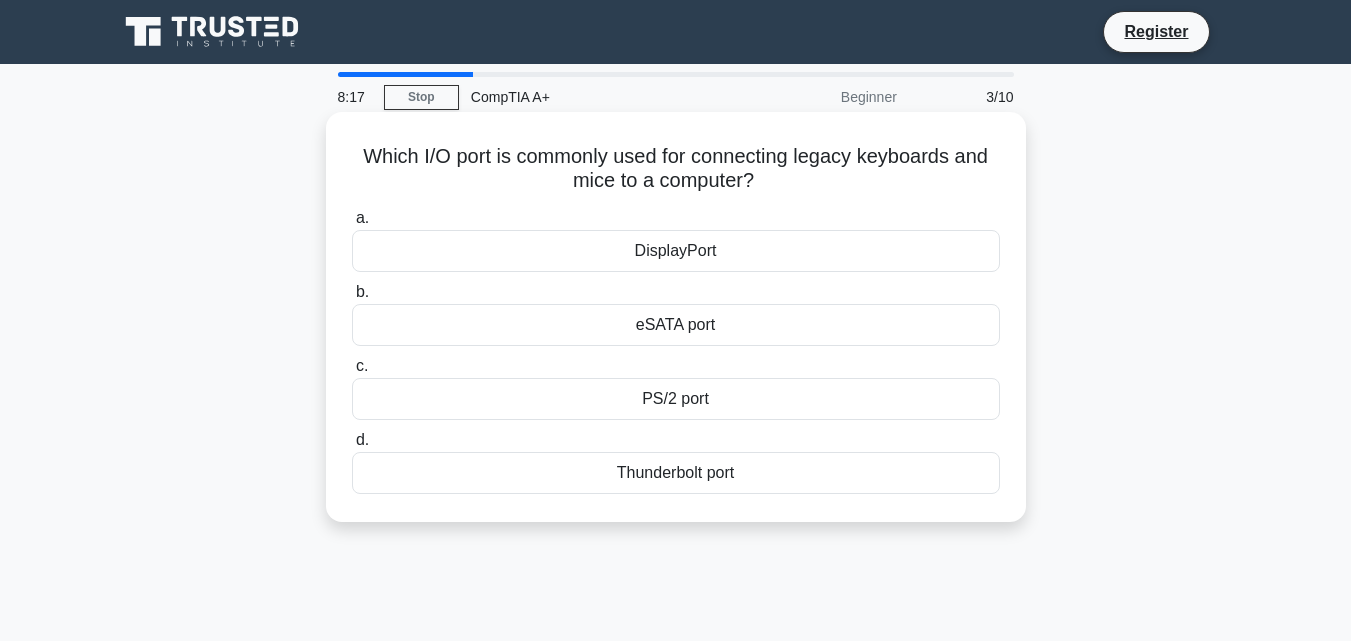 click on "PS/2 port" at bounding box center [676, 399] 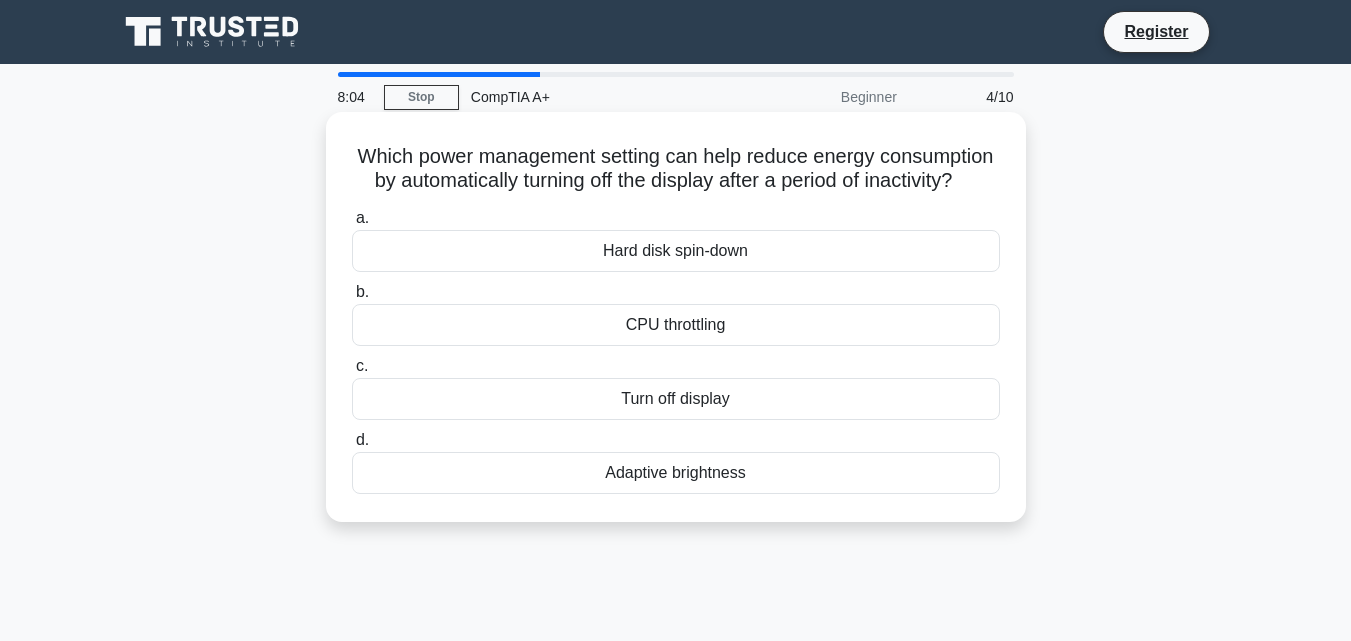 click on "Adaptive brightness" at bounding box center (676, 473) 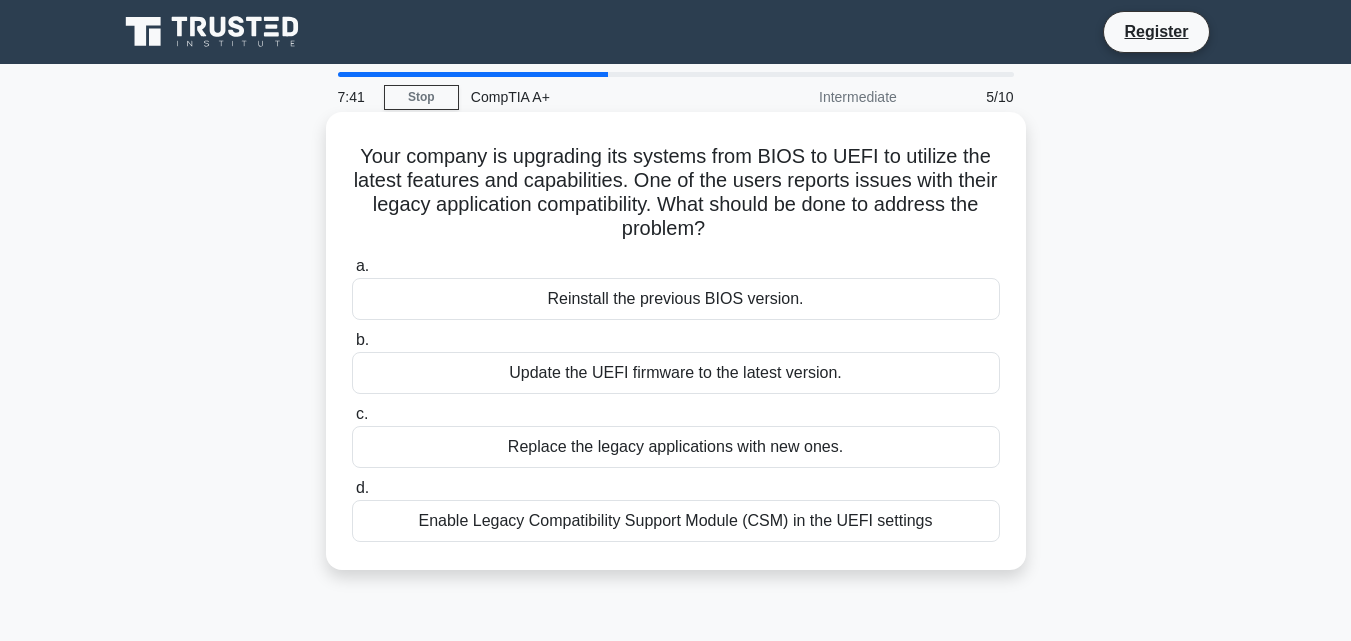 click on "Enable Legacy Compatibility Support Module (CSM) in the UEFI settings" at bounding box center [676, 521] 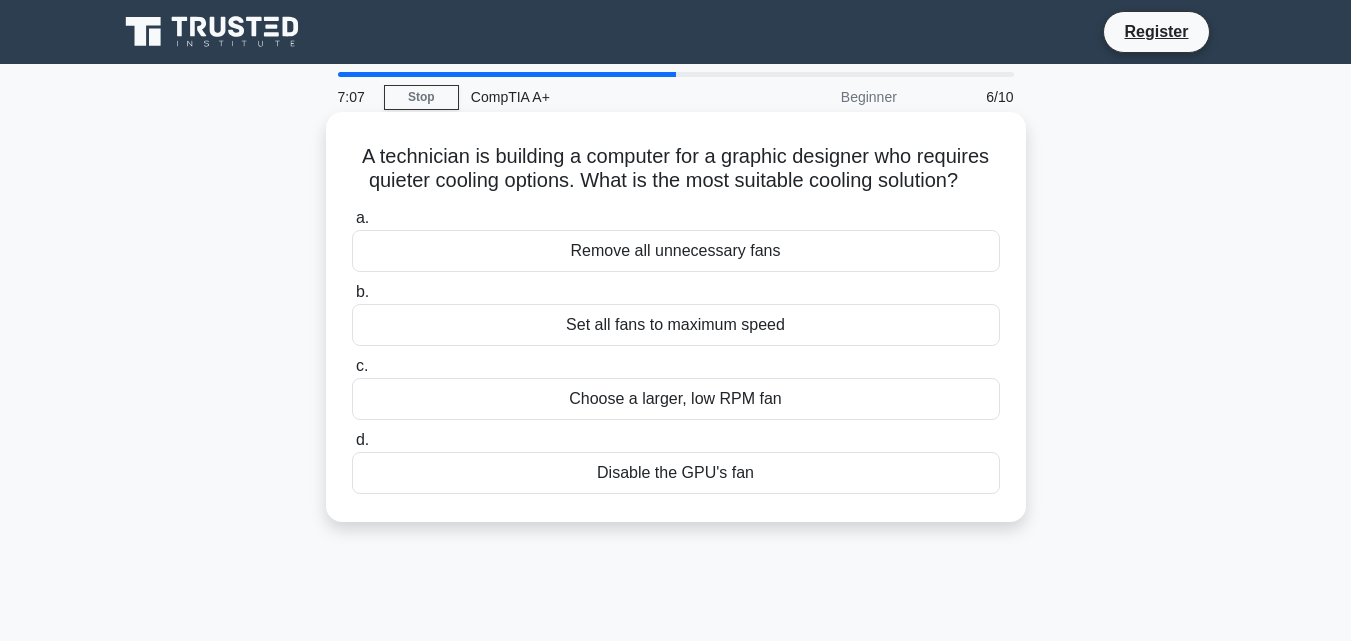 click on "Choose a larger, low RPM fan" at bounding box center [676, 399] 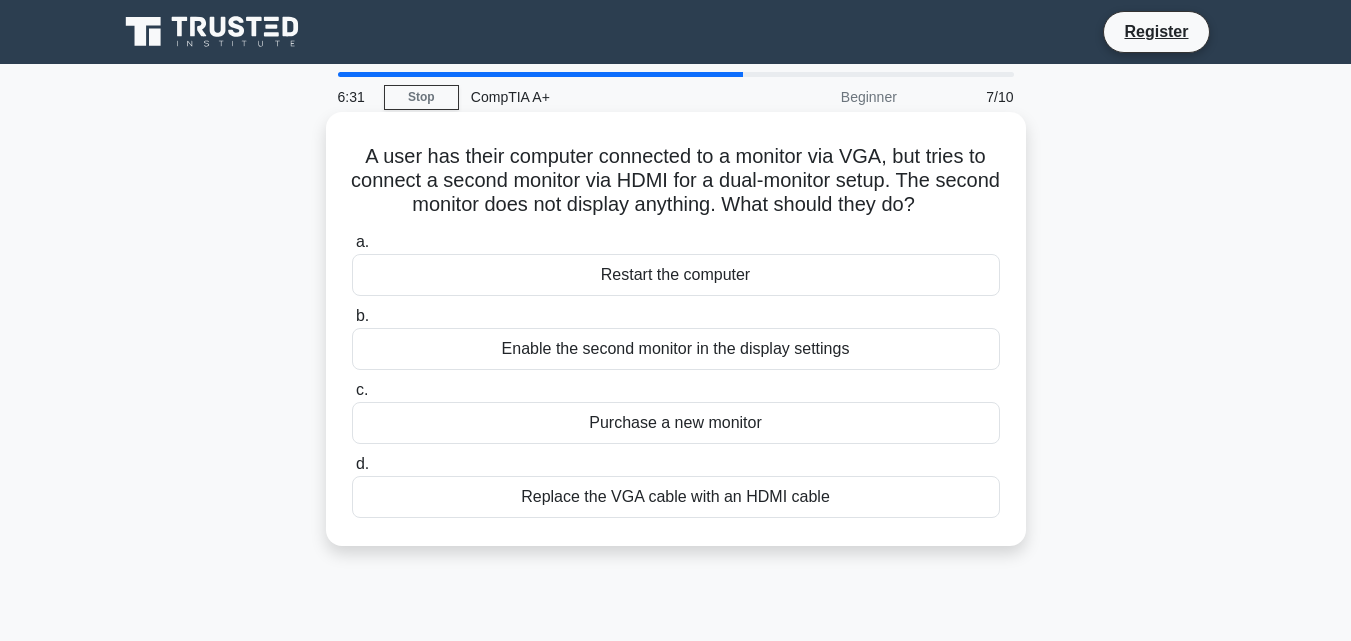 click on "Enable the second monitor in the display settings" at bounding box center (676, 349) 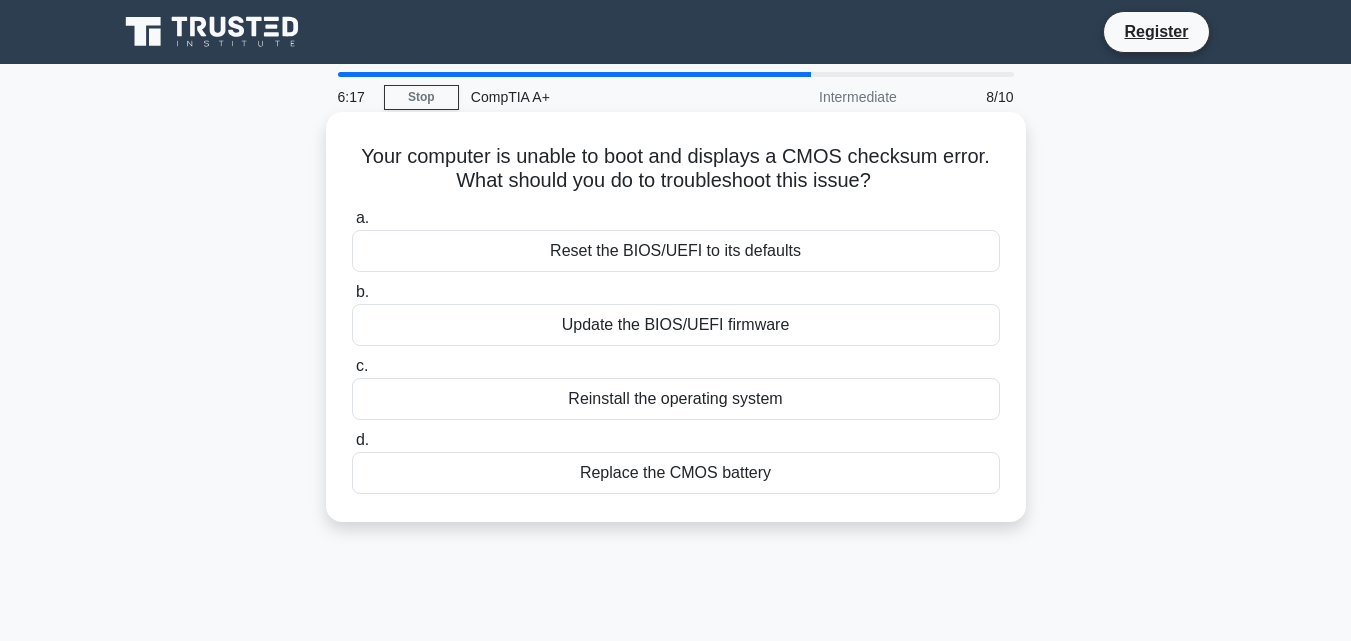 click on "Replace the CMOS battery" at bounding box center [676, 473] 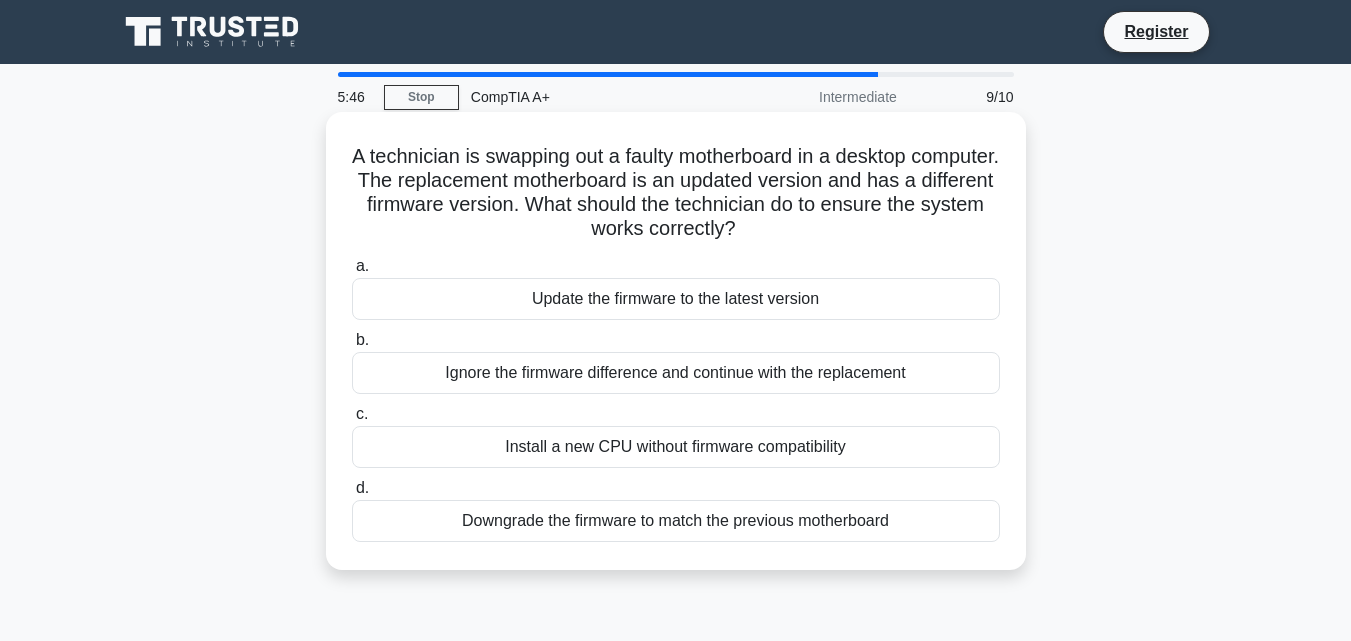 click on "Update the firmware to the latest version" at bounding box center (676, 299) 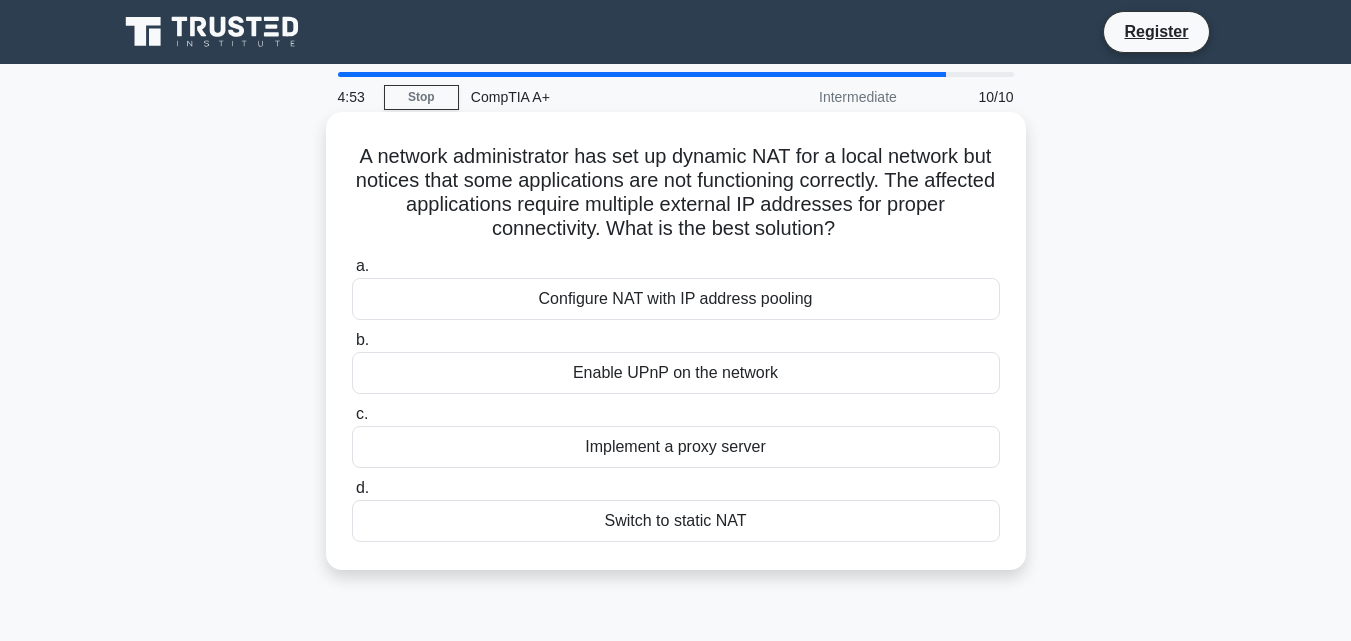 click on "Configure NAT with IP address pooling" at bounding box center (676, 299) 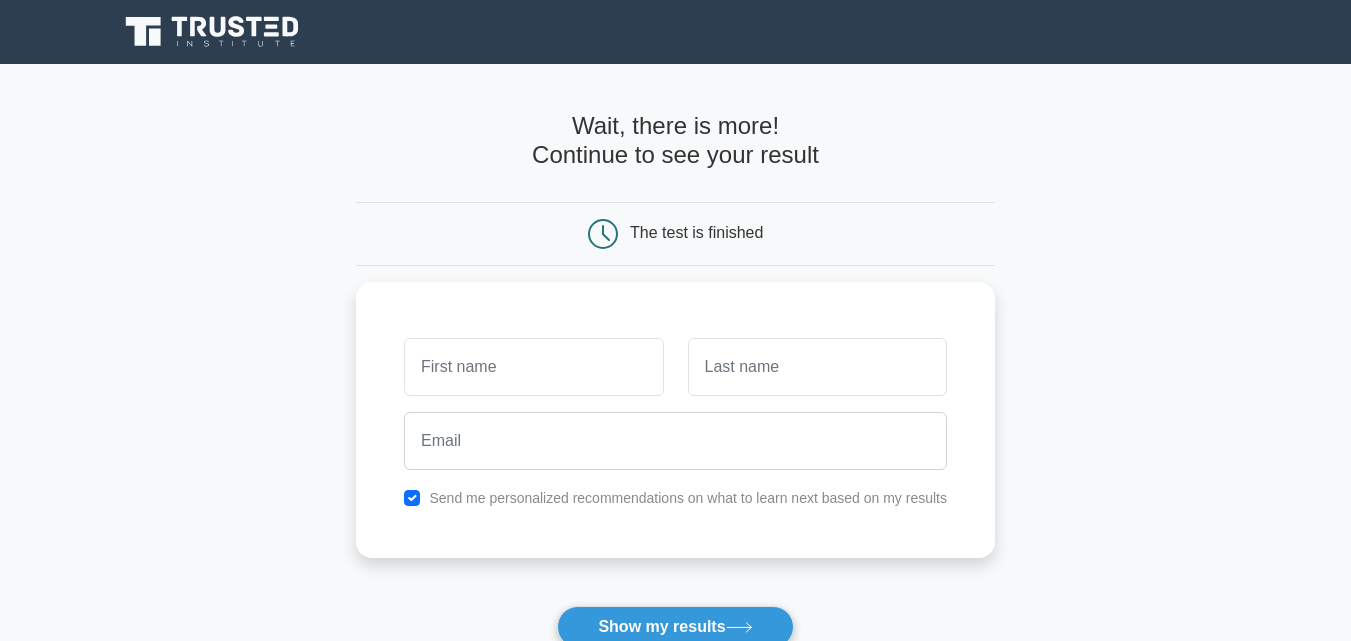 scroll, scrollTop: 0, scrollLeft: 0, axis: both 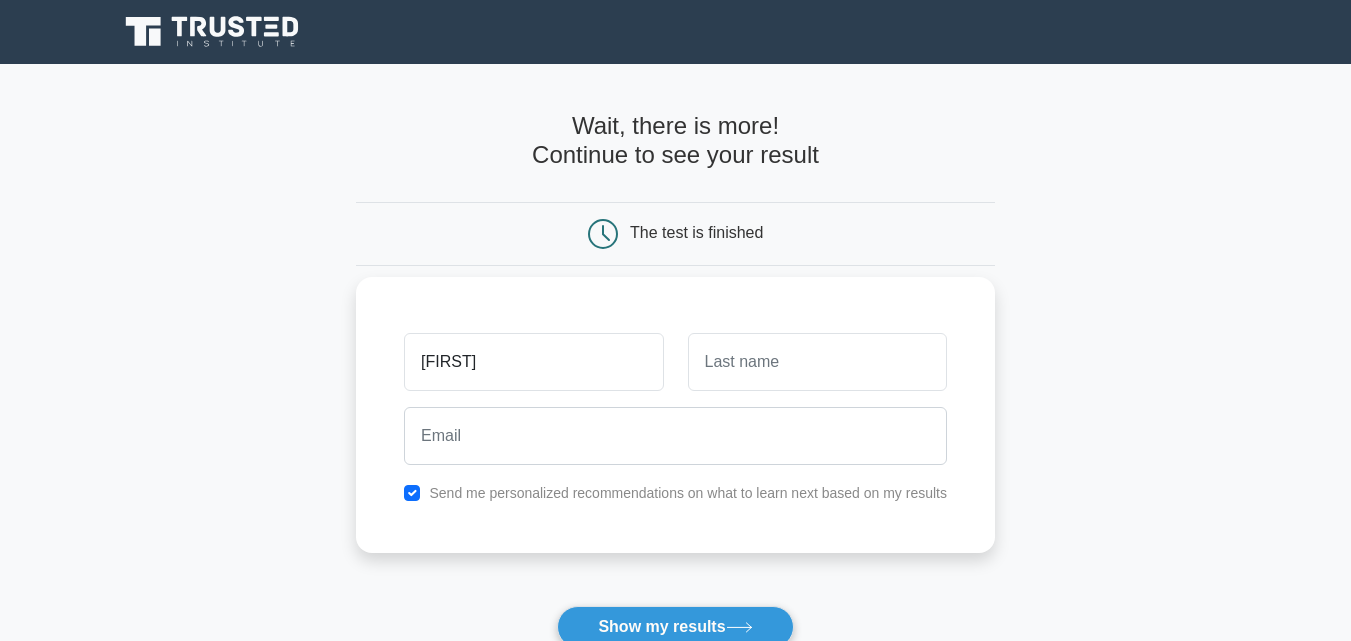 type on "[FIRST]" 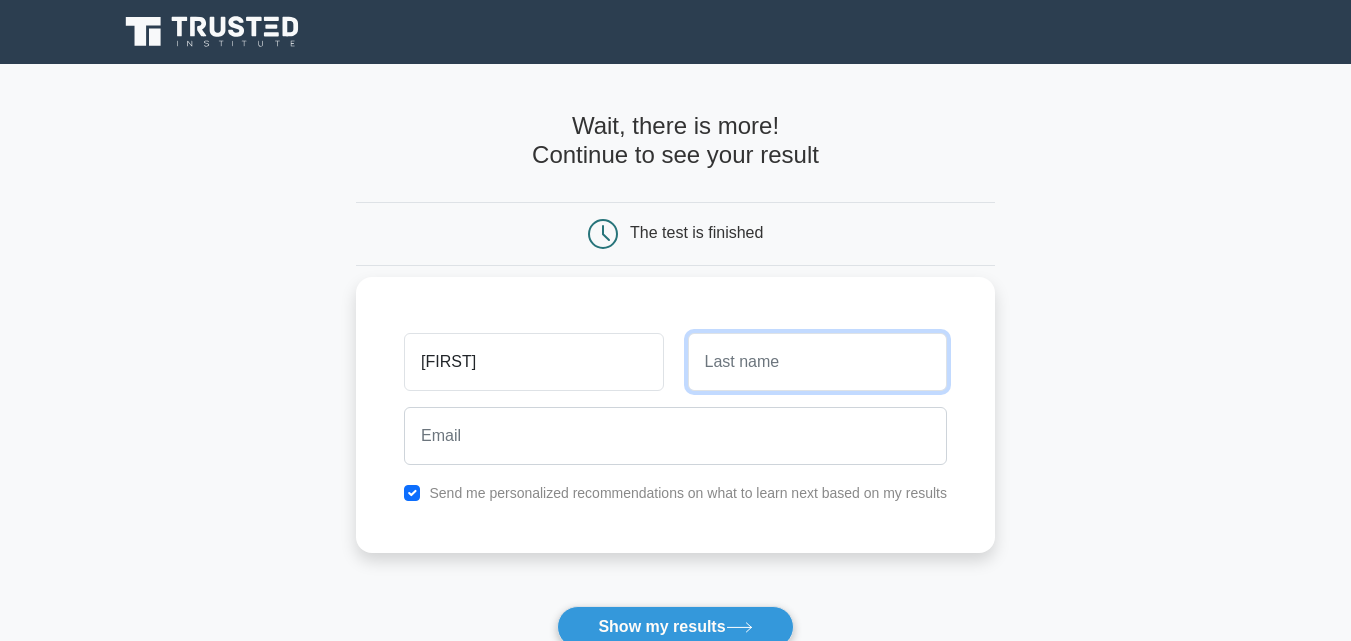 click at bounding box center [817, 362] 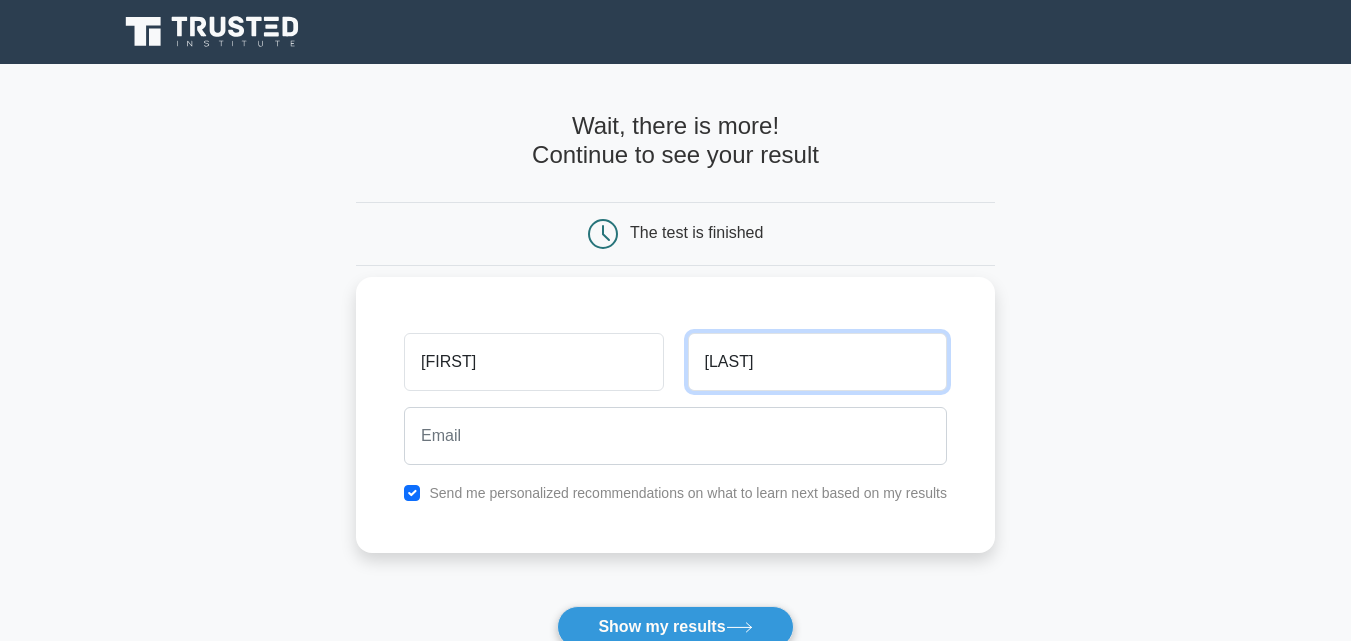 type on "[LAST]" 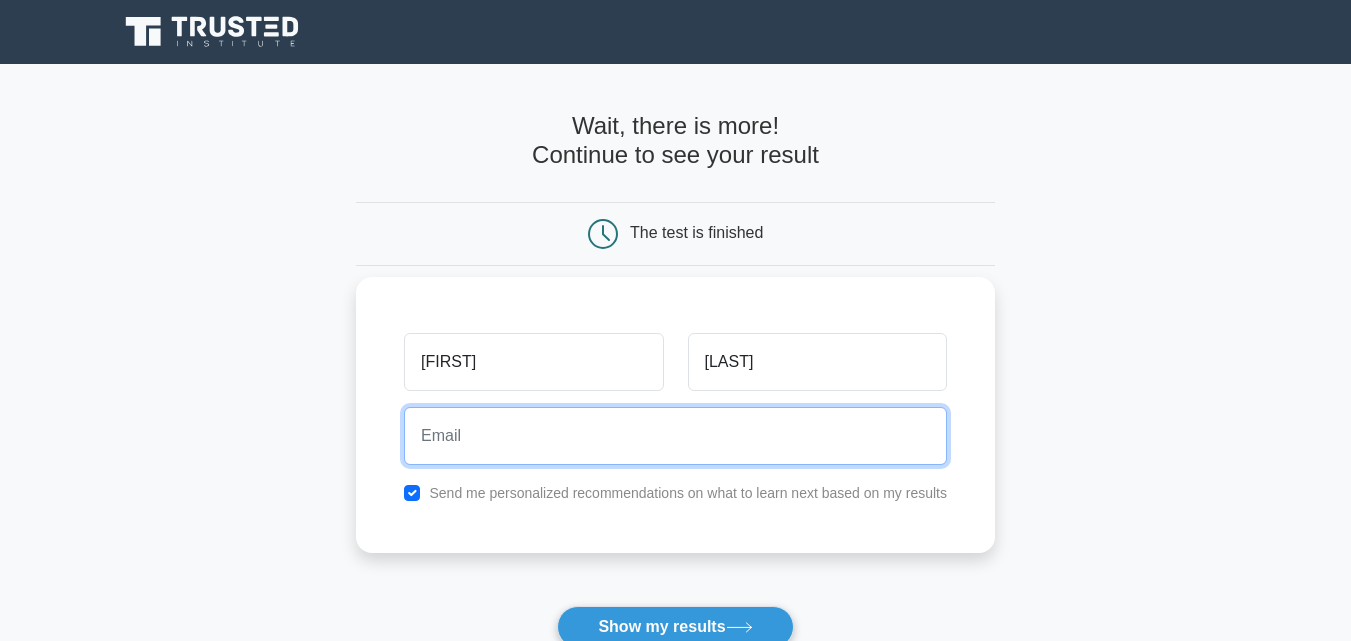 click at bounding box center (675, 436) 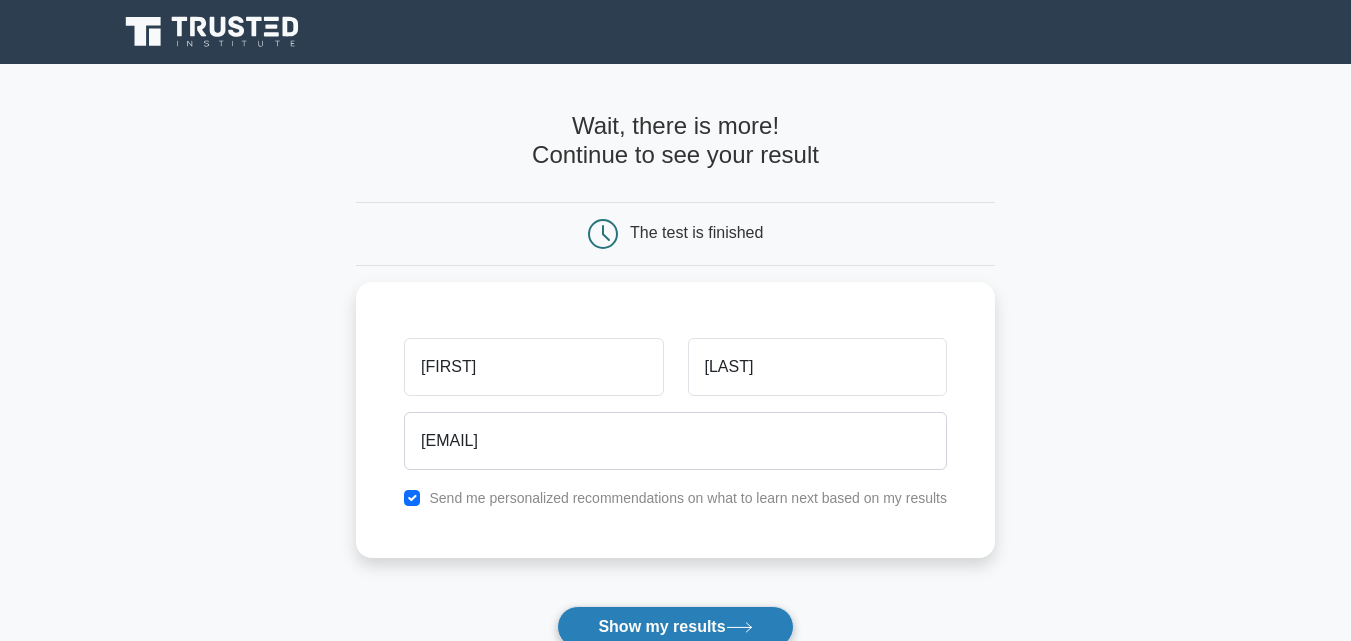 click on "Show my results" at bounding box center (675, 627) 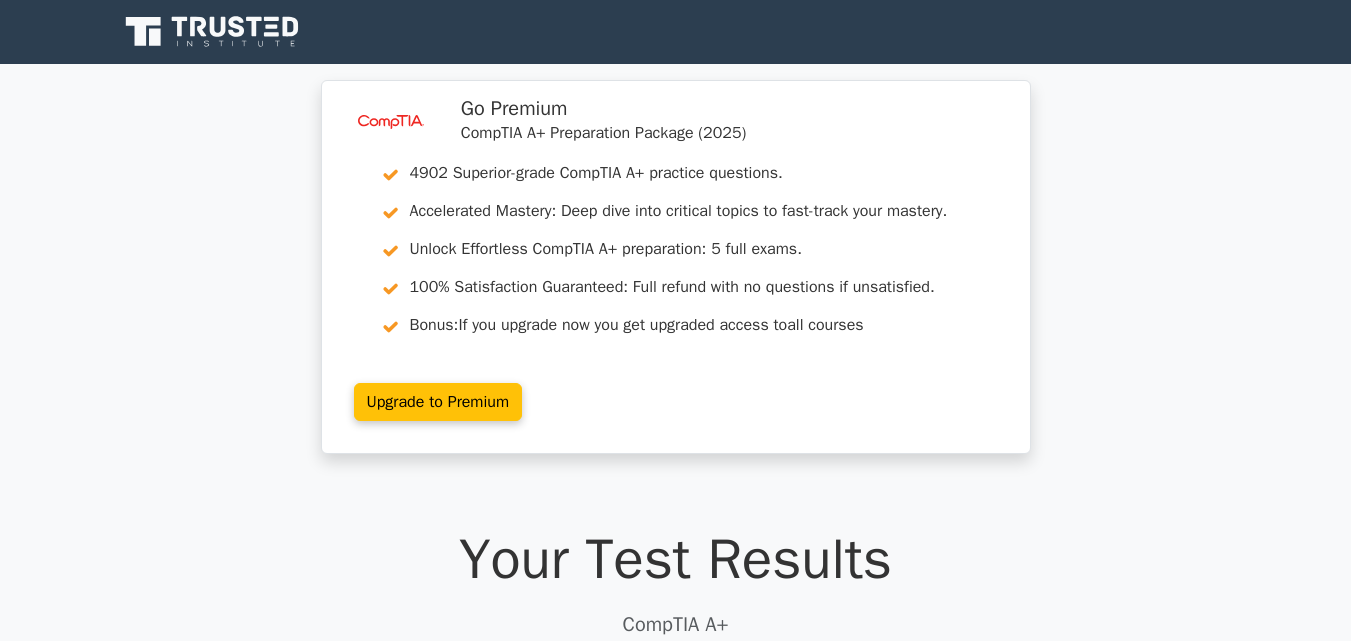 scroll, scrollTop: 0, scrollLeft: 0, axis: both 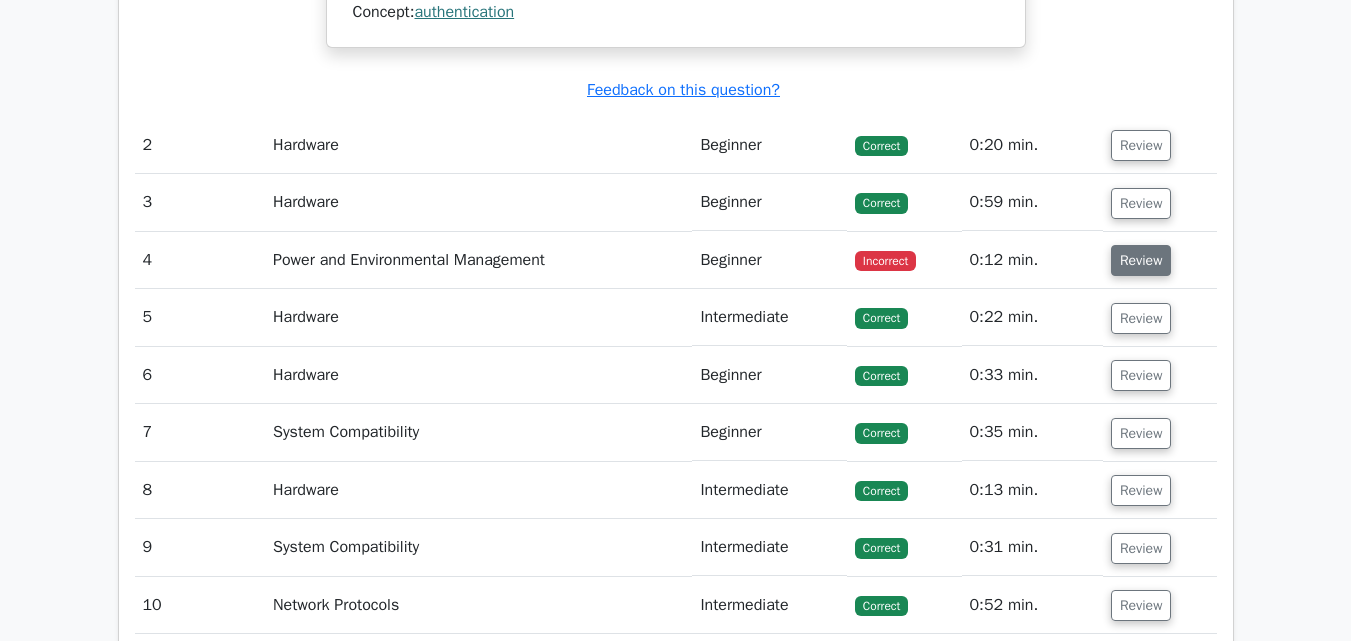 click on "Review" at bounding box center (1141, 260) 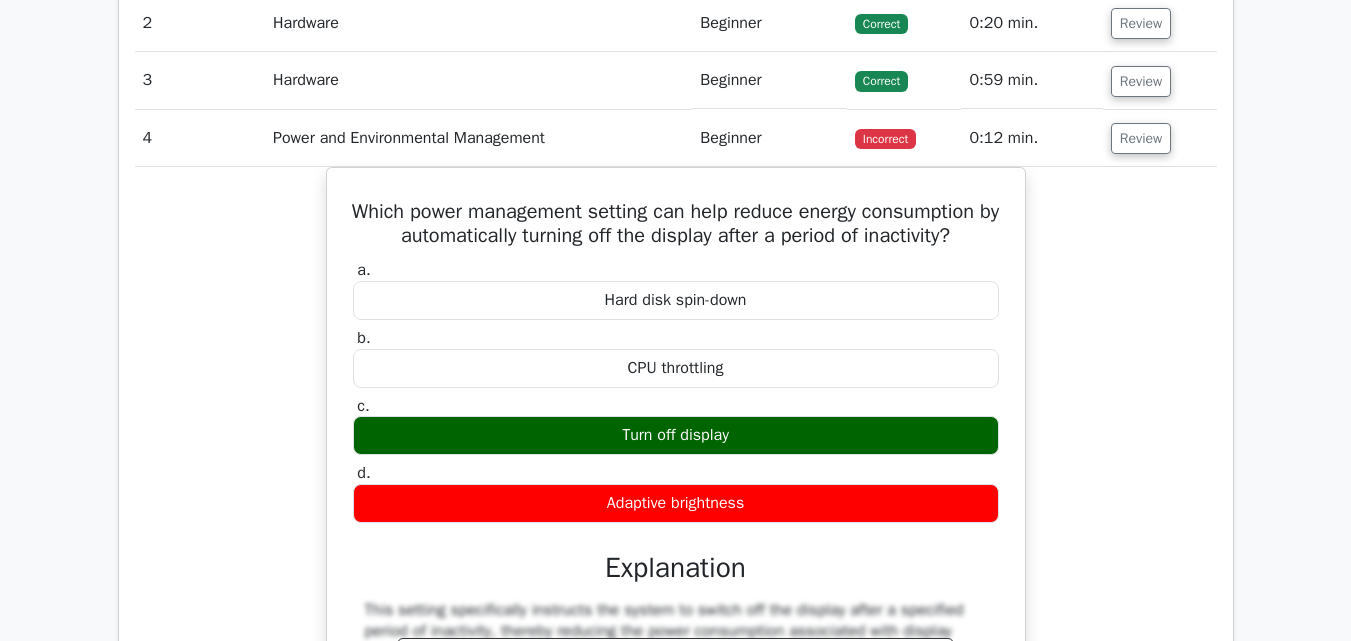 scroll, scrollTop: 2587, scrollLeft: 0, axis: vertical 